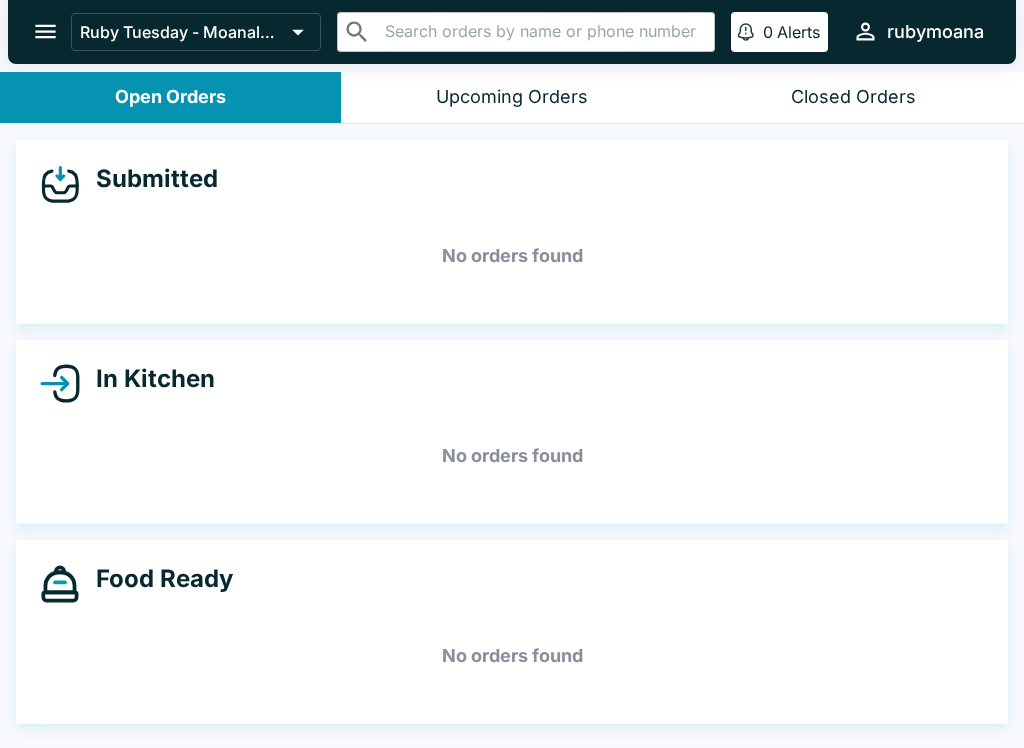 scroll, scrollTop: 3, scrollLeft: 0, axis: vertical 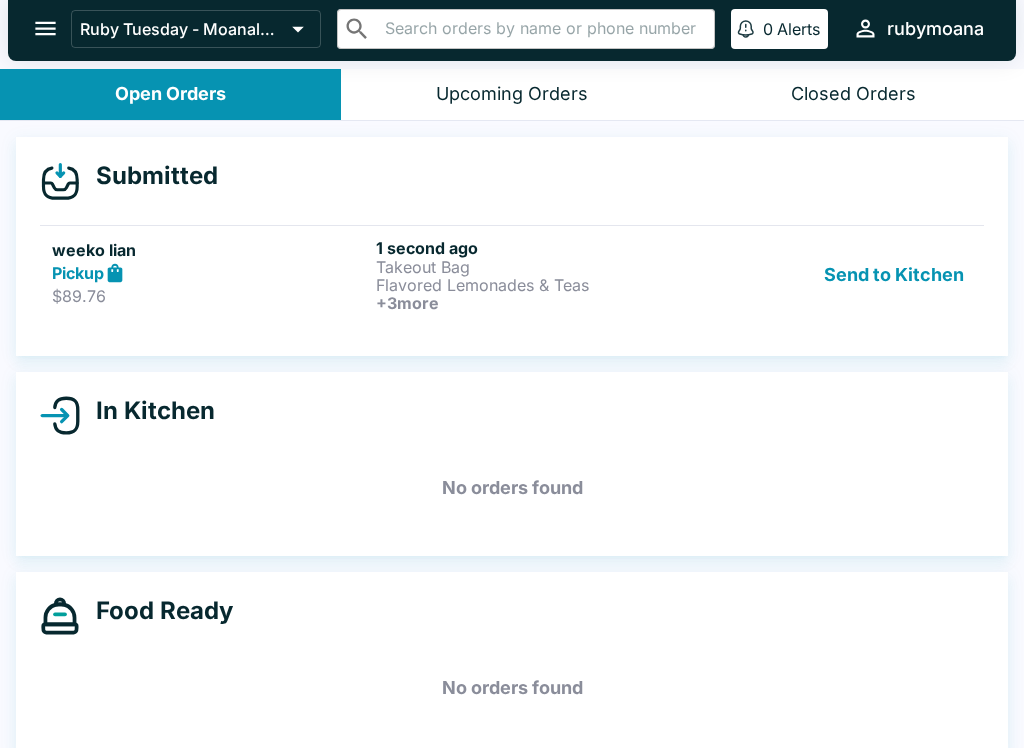 click on "$89.76" at bounding box center [210, 296] 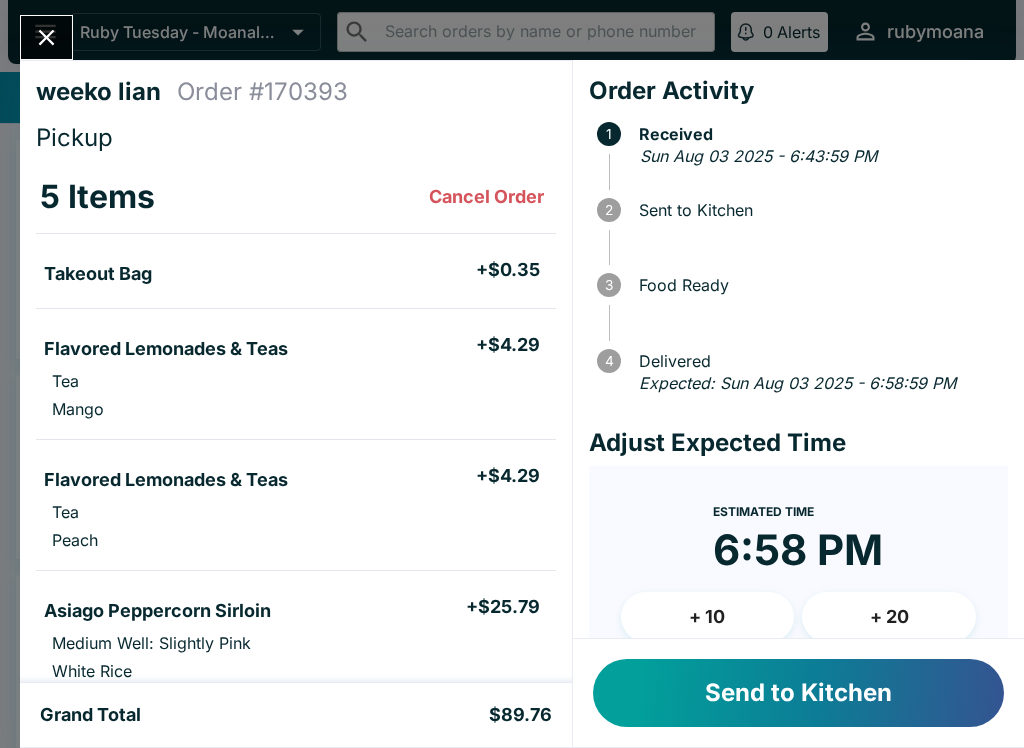 click on "Send to Kitchen" at bounding box center (798, 693) 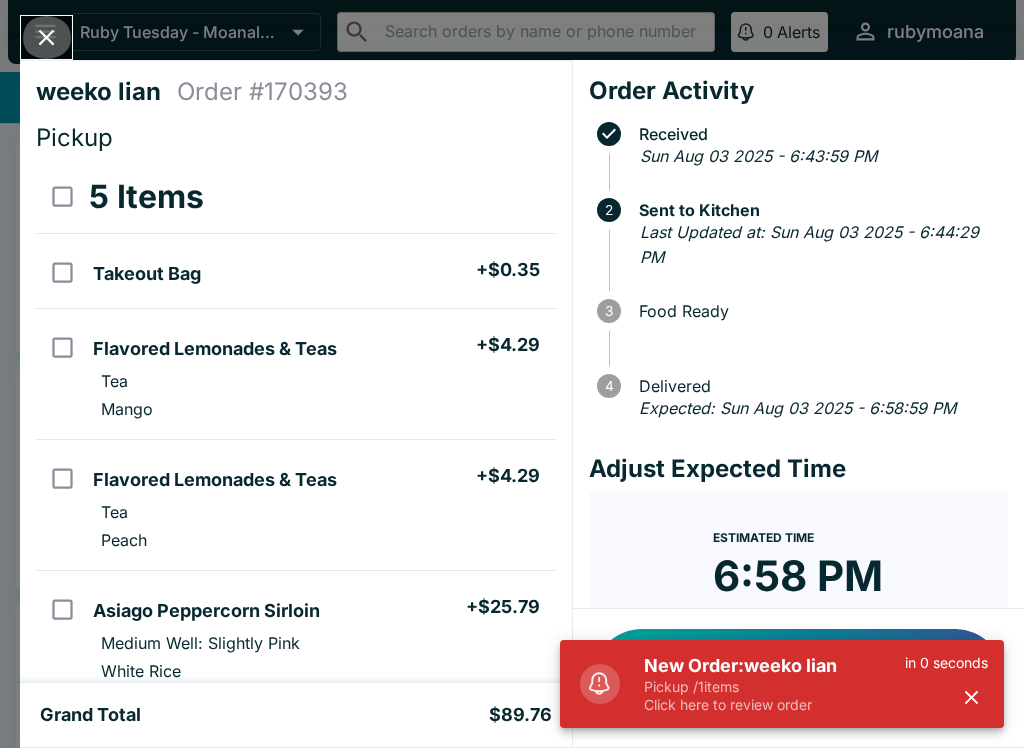 click at bounding box center (46, 37) 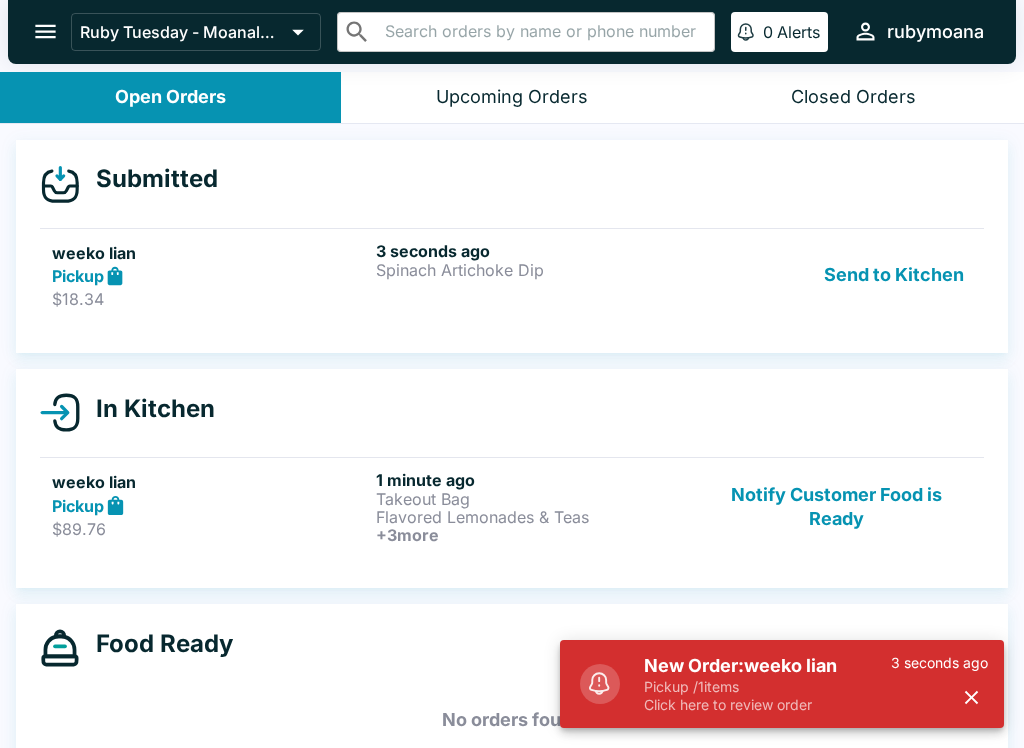 click on "Pickup" at bounding box center [210, 276] 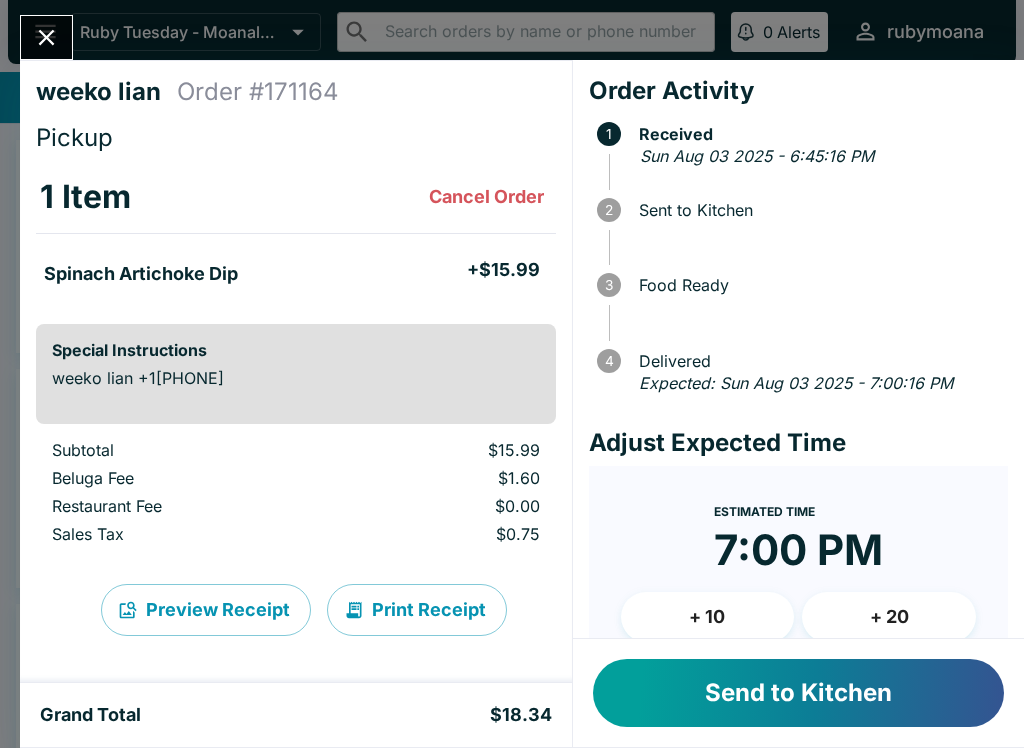 click on "Send to Kitchen" at bounding box center (798, 693) 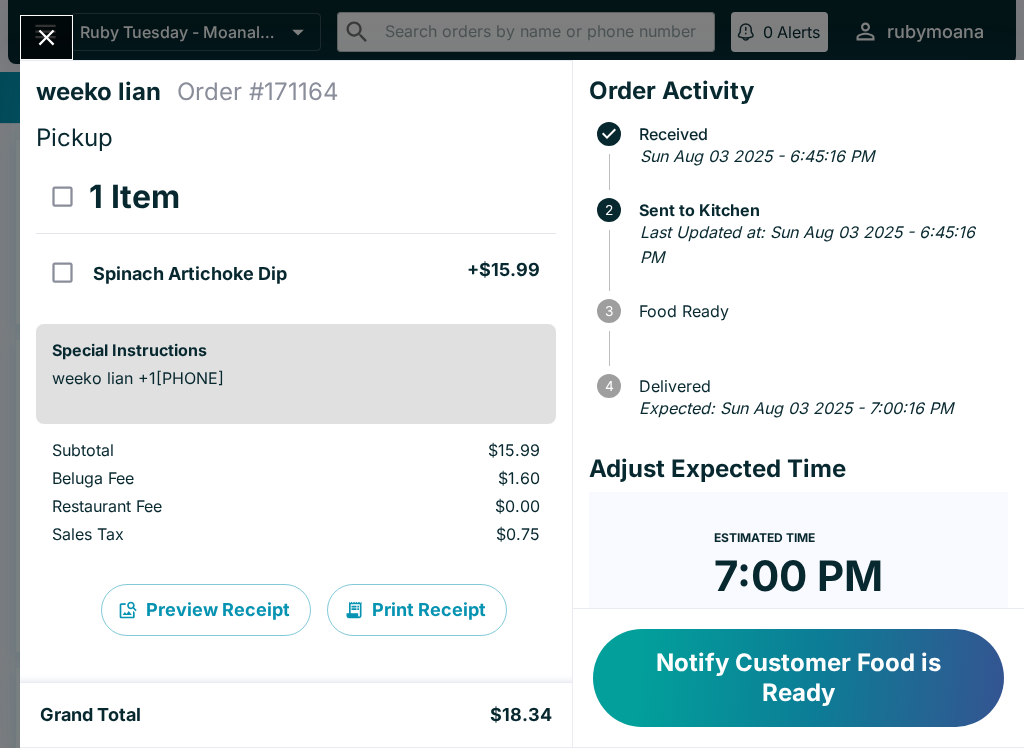 click 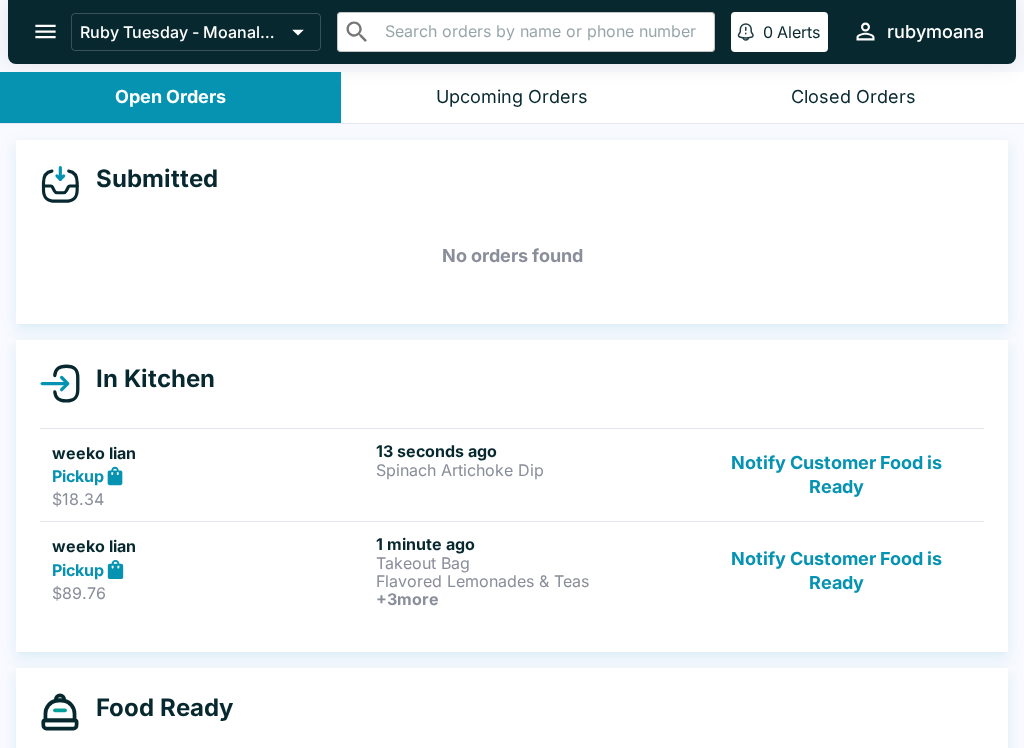 click on "$89.76" at bounding box center [210, 593] 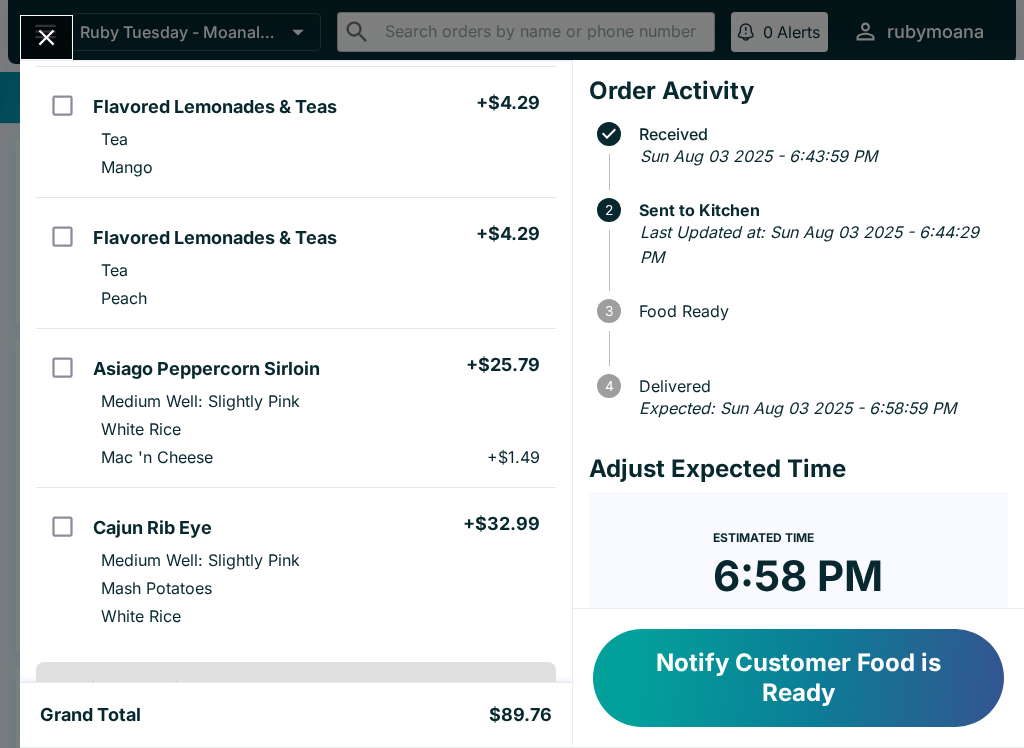 scroll, scrollTop: 243, scrollLeft: 0, axis: vertical 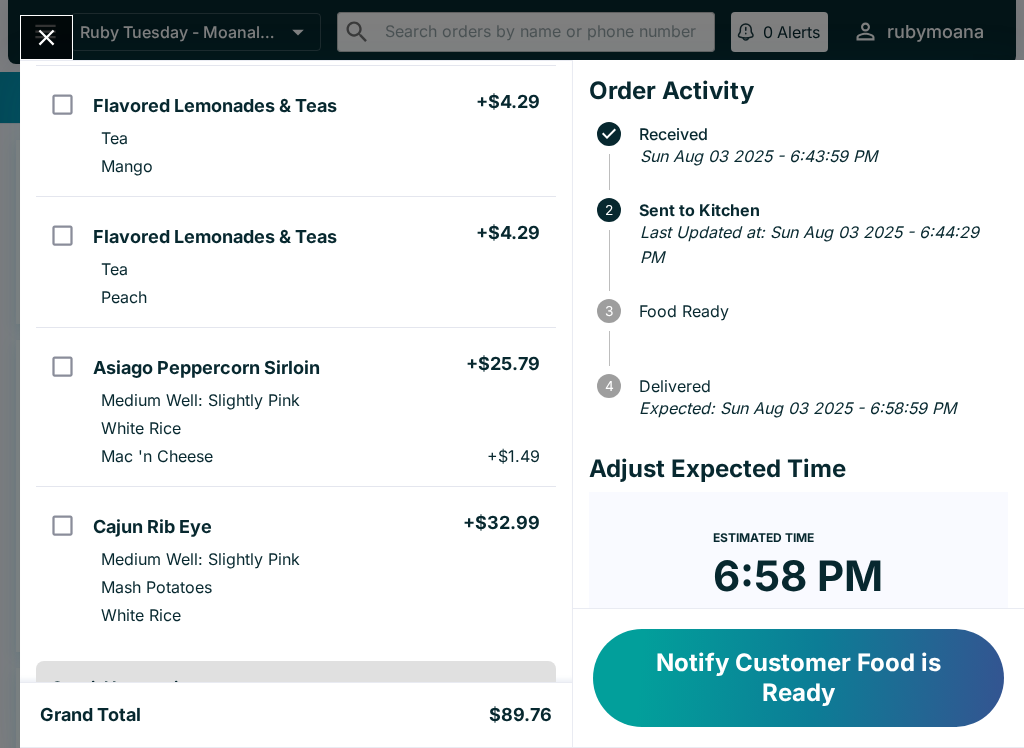click 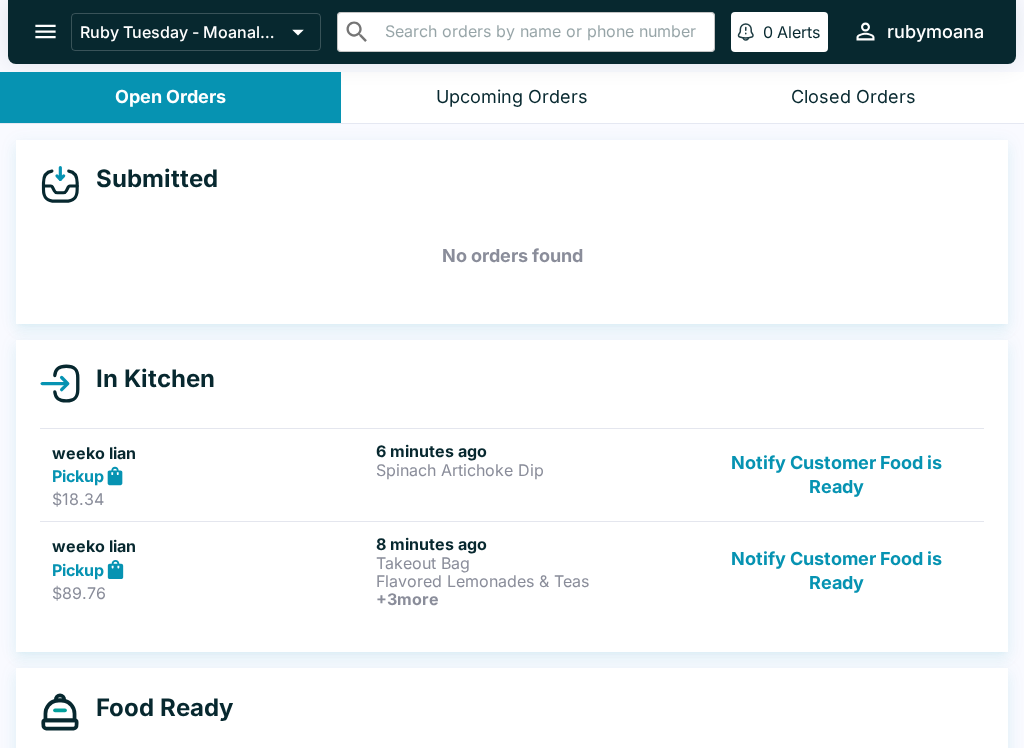 click on "weeko  lian" at bounding box center [210, 453] 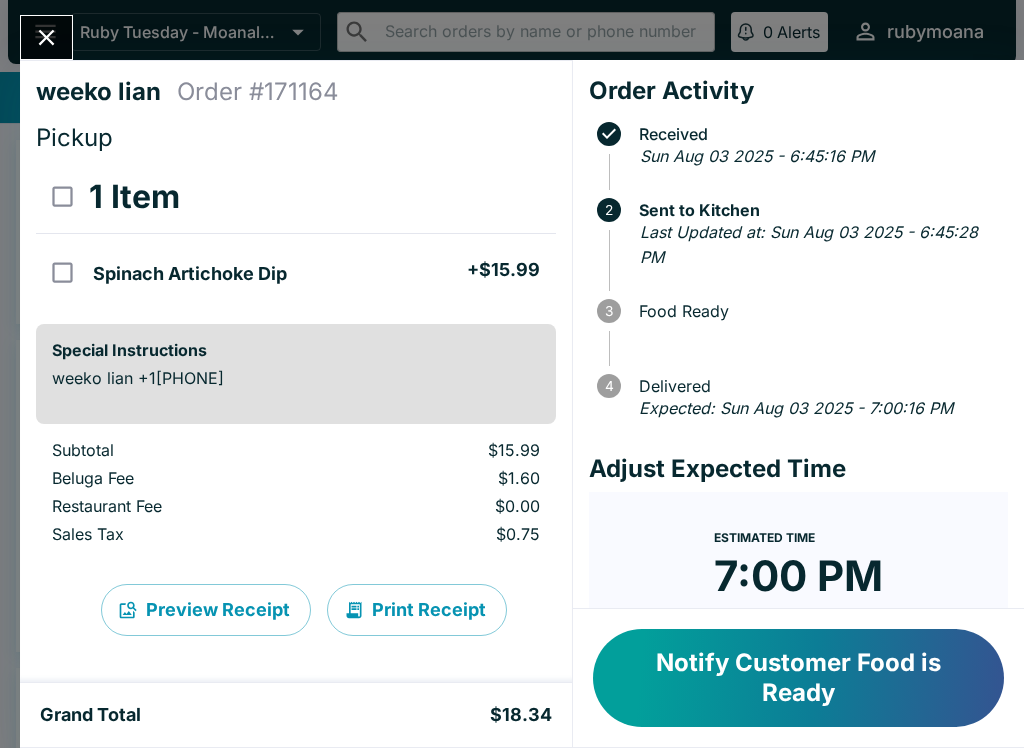click 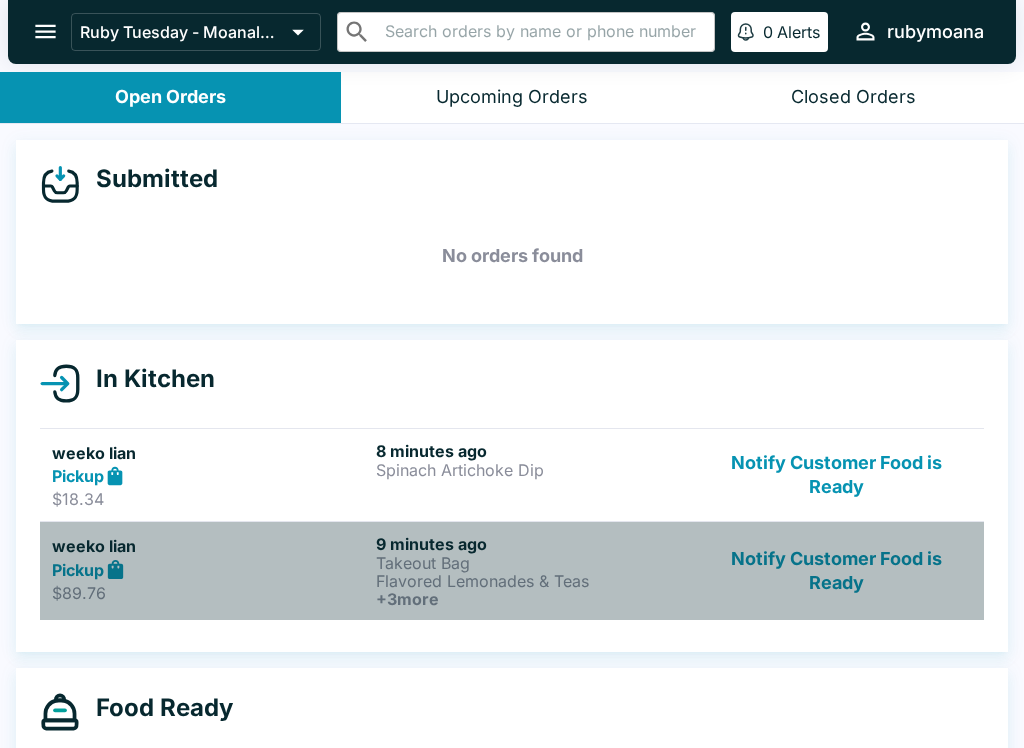 click on "Pickup" at bounding box center [210, 569] 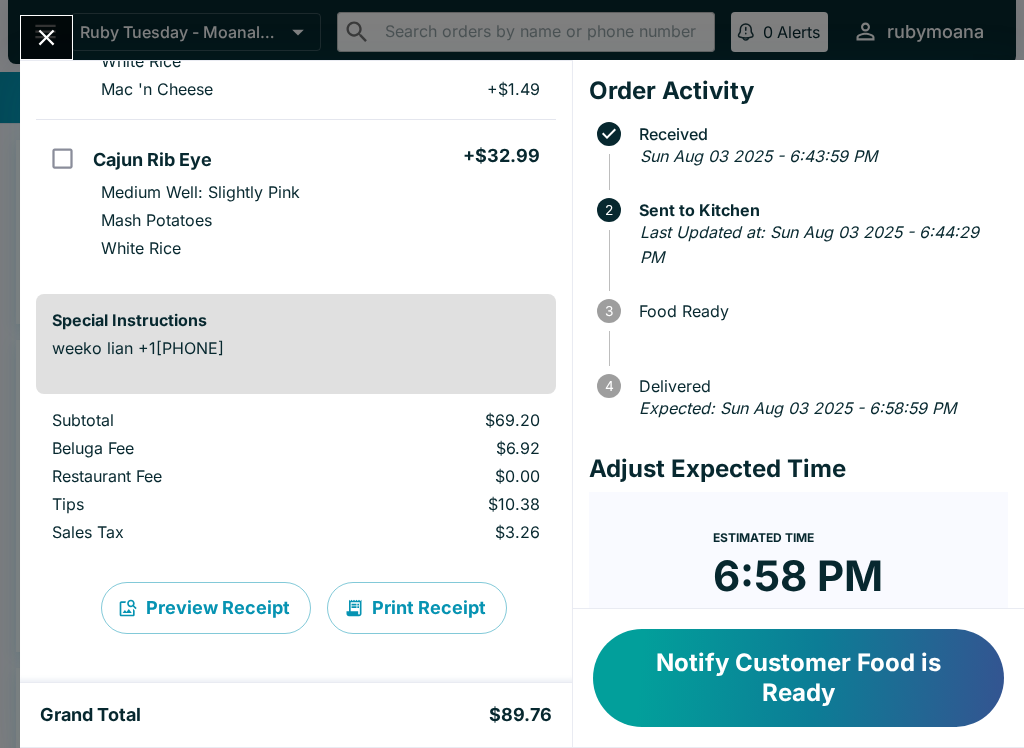 scroll, scrollTop: 610, scrollLeft: 0, axis: vertical 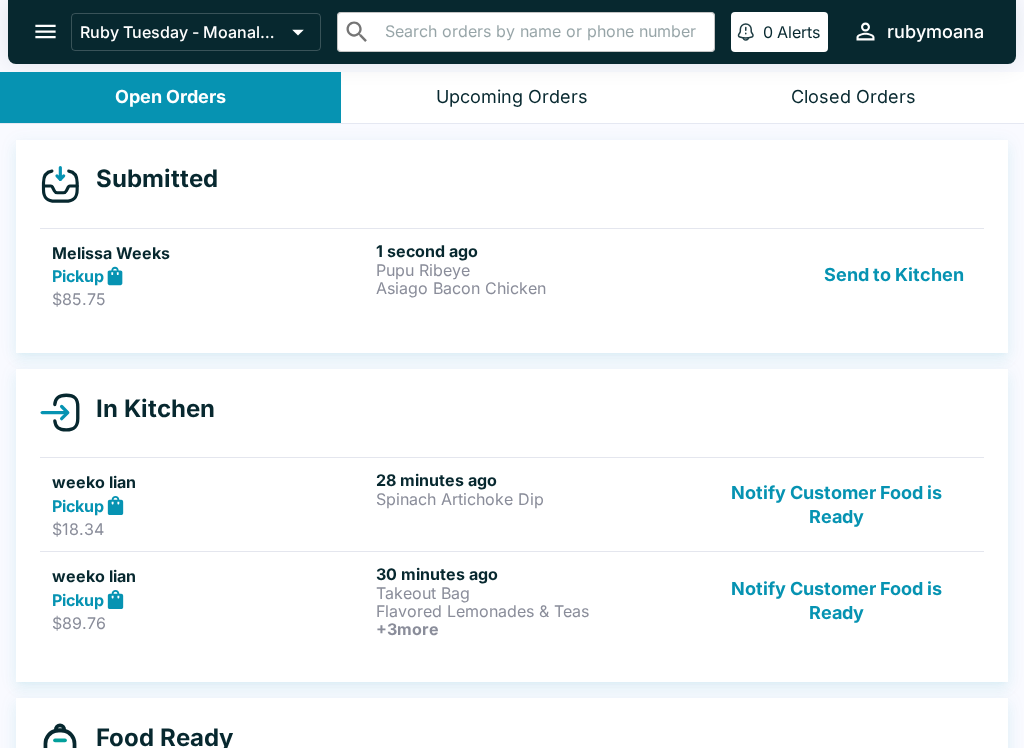 click on "Notify Customer Food is Ready" at bounding box center [836, 504] 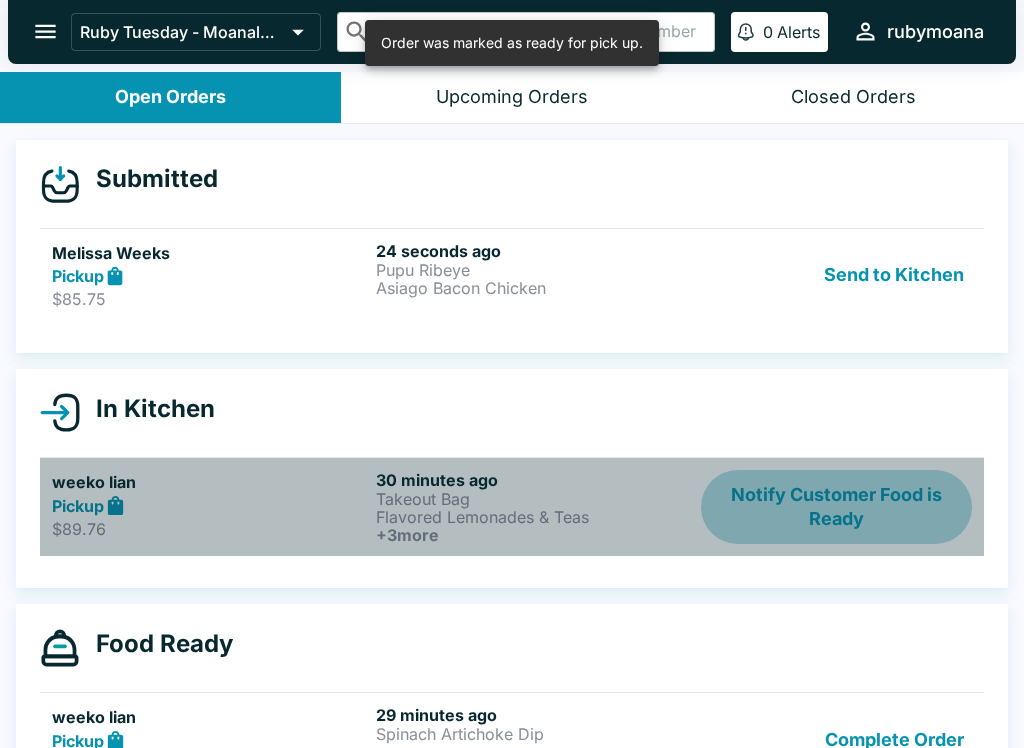 click on "Notify Customer Food is Ready" at bounding box center (836, 507) 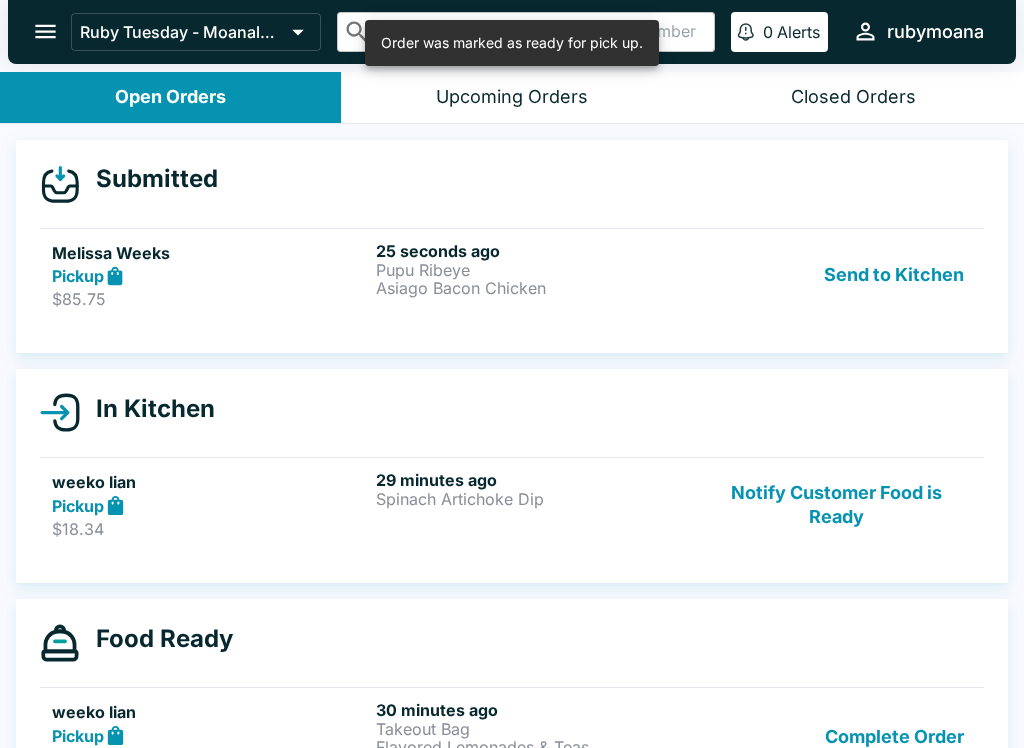 click on "Notify Customer Food is Ready" at bounding box center (836, 504) 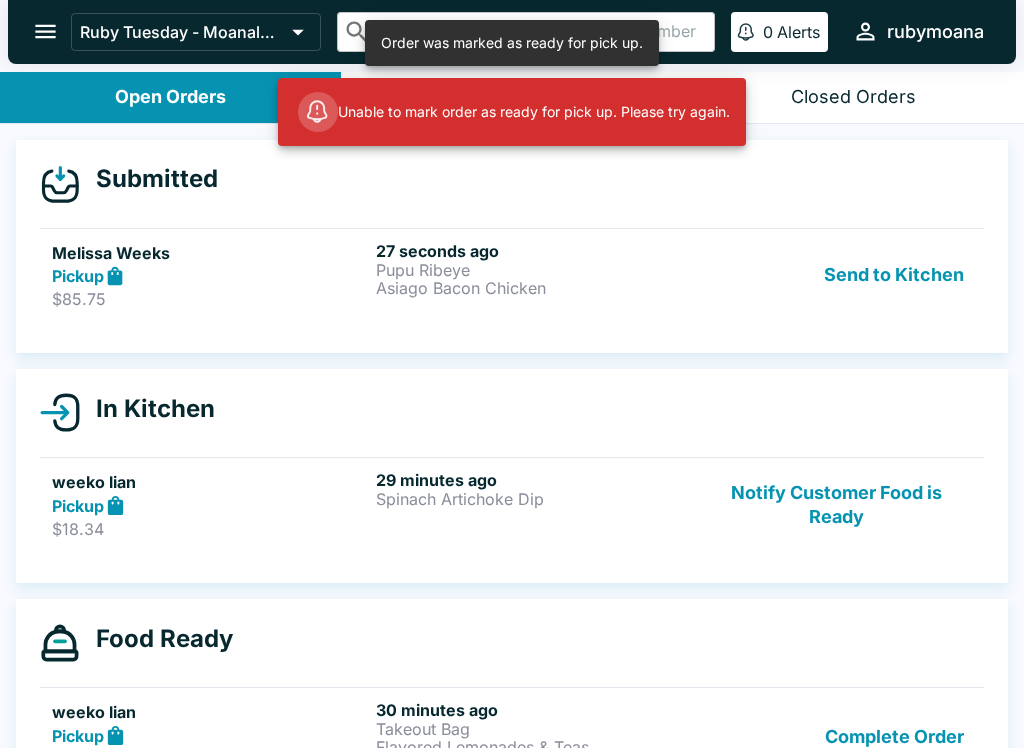 click on "Notify Customer Food is Ready" at bounding box center [836, 504] 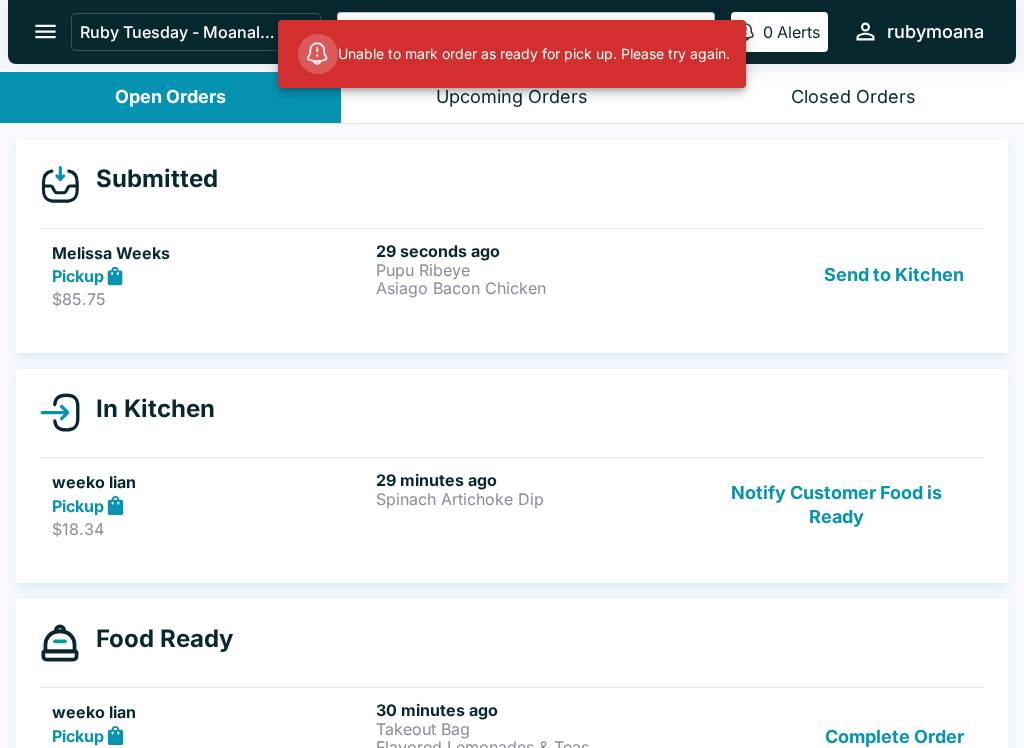 click on "Send to Kitchen" at bounding box center [894, 275] 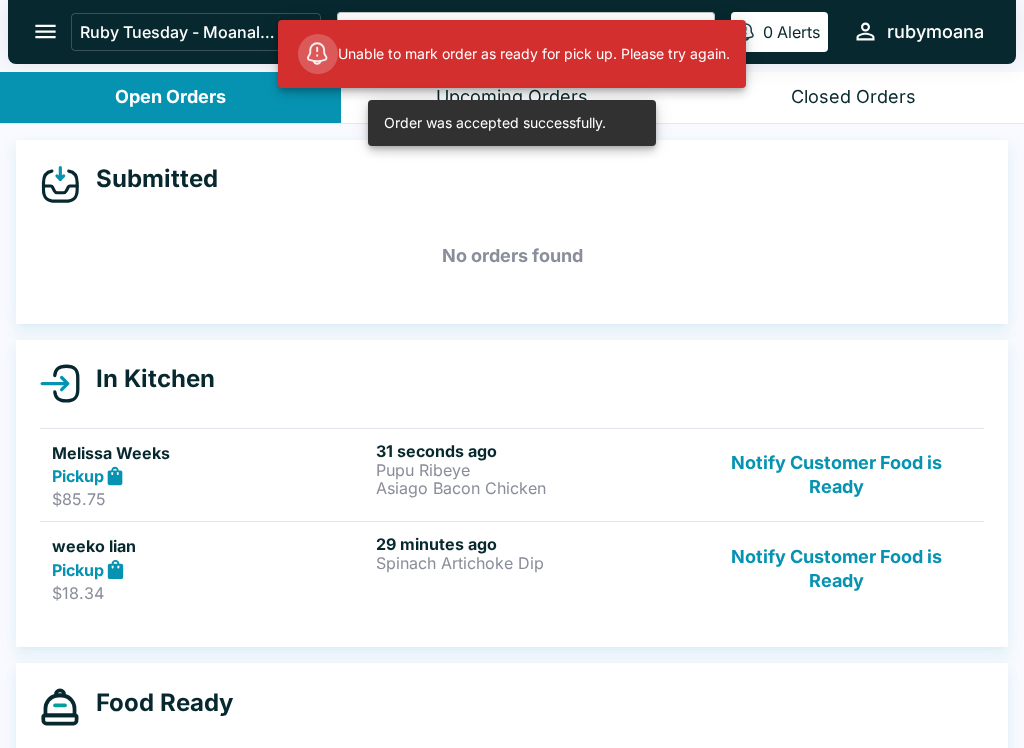 click on "Pickup" at bounding box center (210, 476) 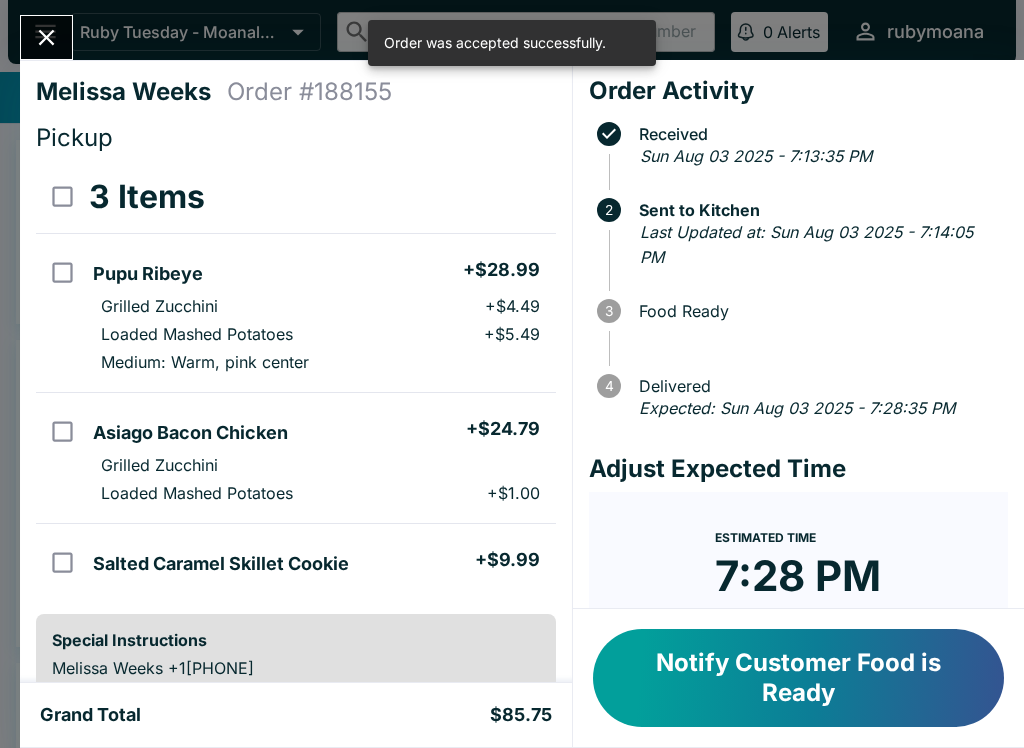 scroll, scrollTop: 0, scrollLeft: 0, axis: both 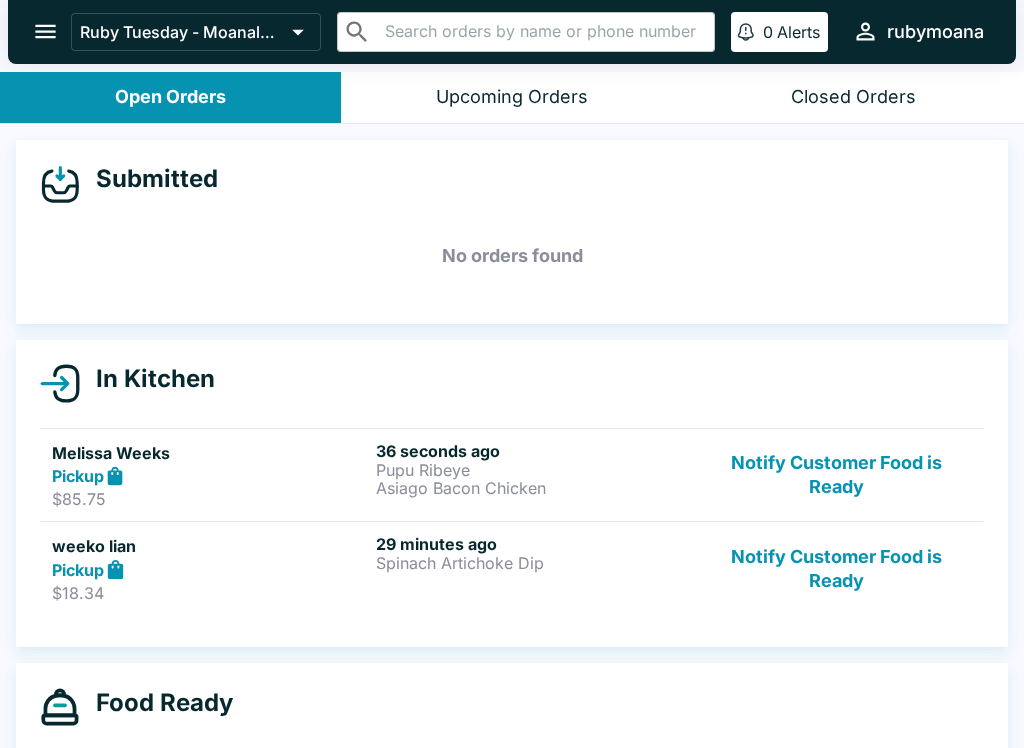 click on "Notify Customer Food is Ready" at bounding box center (836, 568) 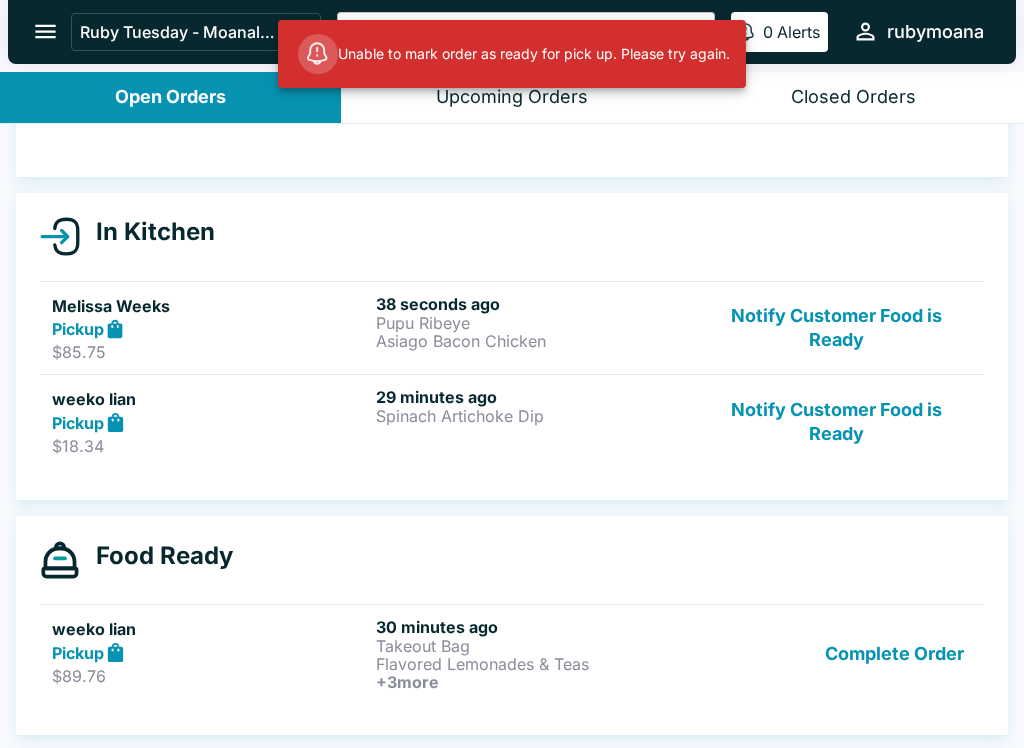 scroll, scrollTop: 147, scrollLeft: 0, axis: vertical 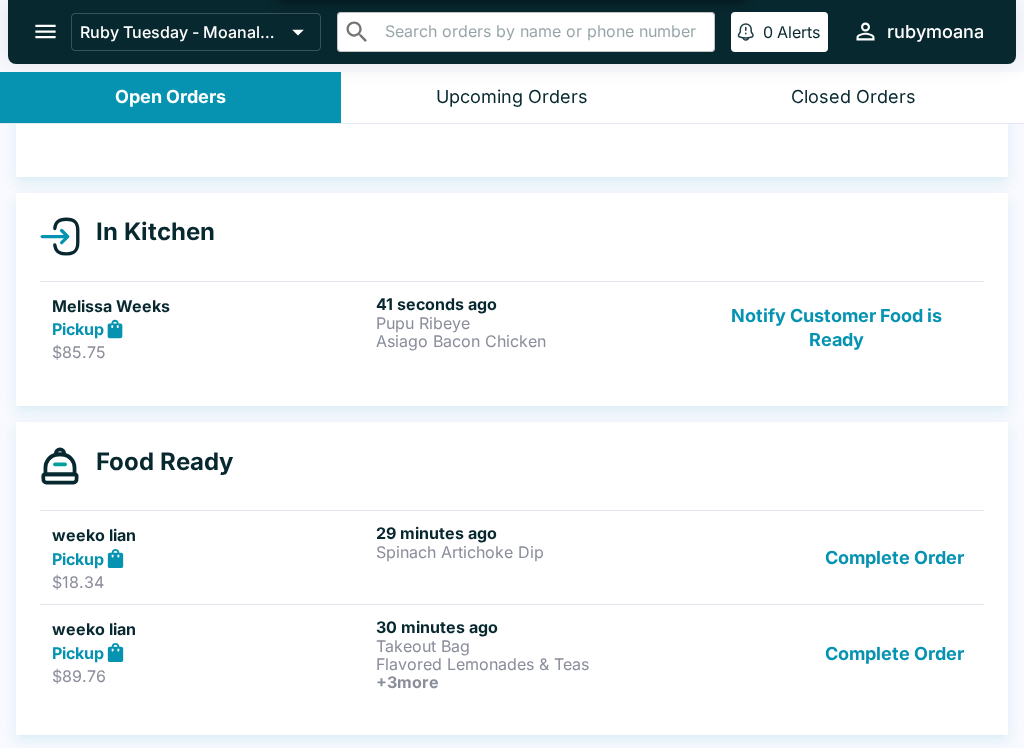 click on "Complete Order" at bounding box center (894, 654) 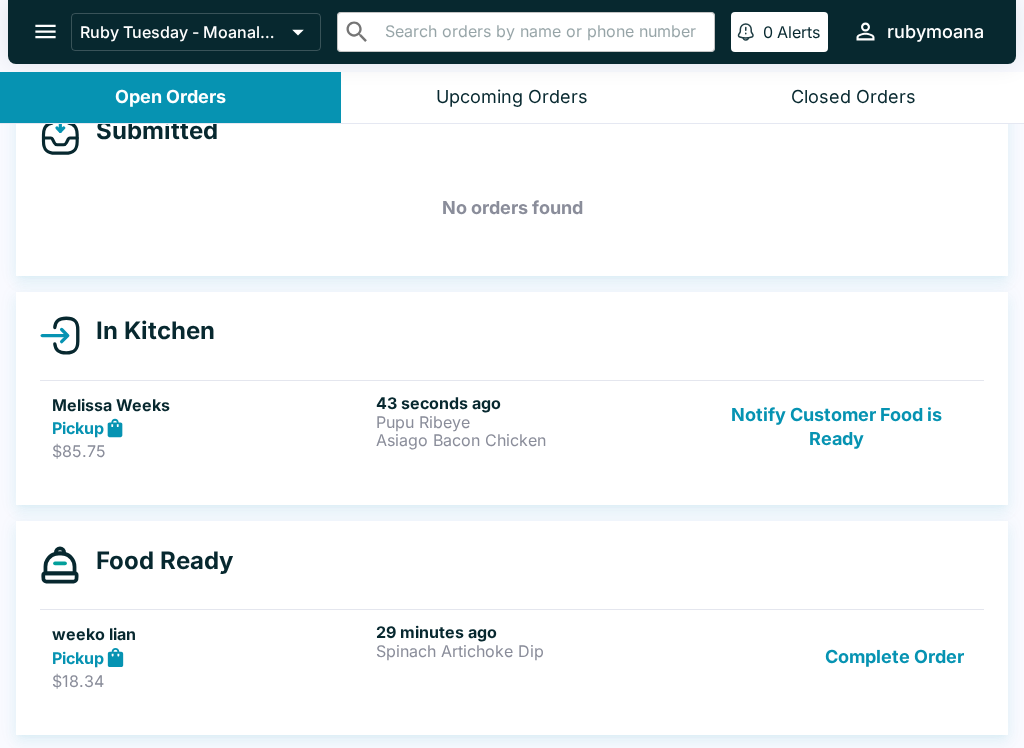 scroll, scrollTop: 48, scrollLeft: 0, axis: vertical 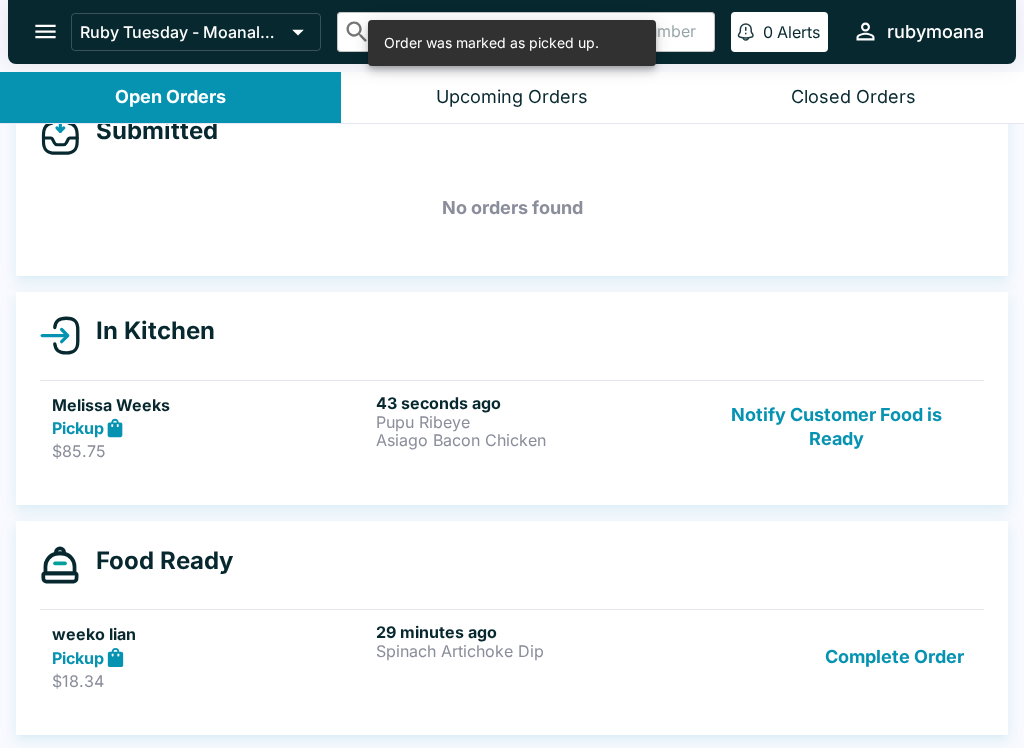 click on "Complete Order" at bounding box center (894, 656) 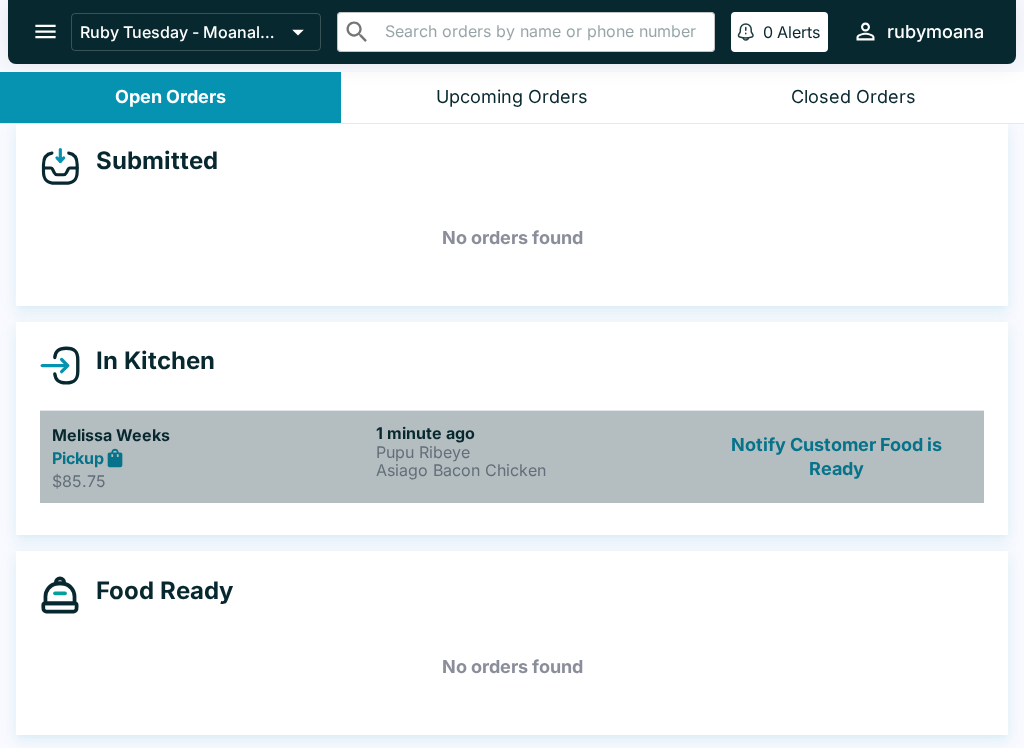click on "Pickup" at bounding box center (210, 458) 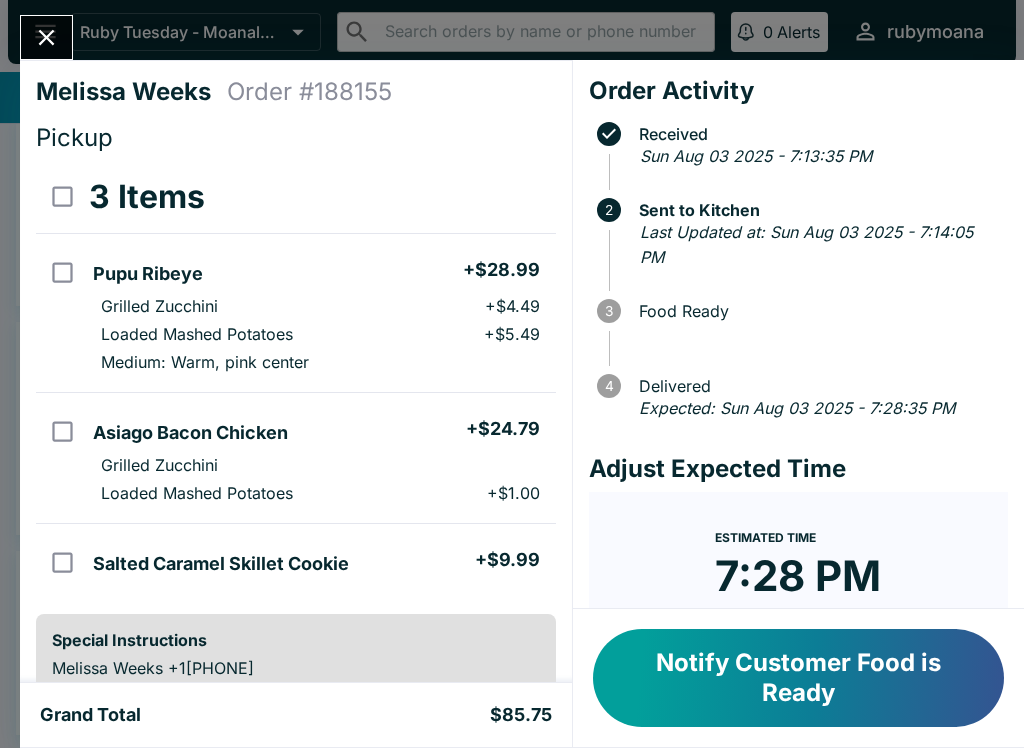 scroll, scrollTop: -2, scrollLeft: 0, axis: vertical 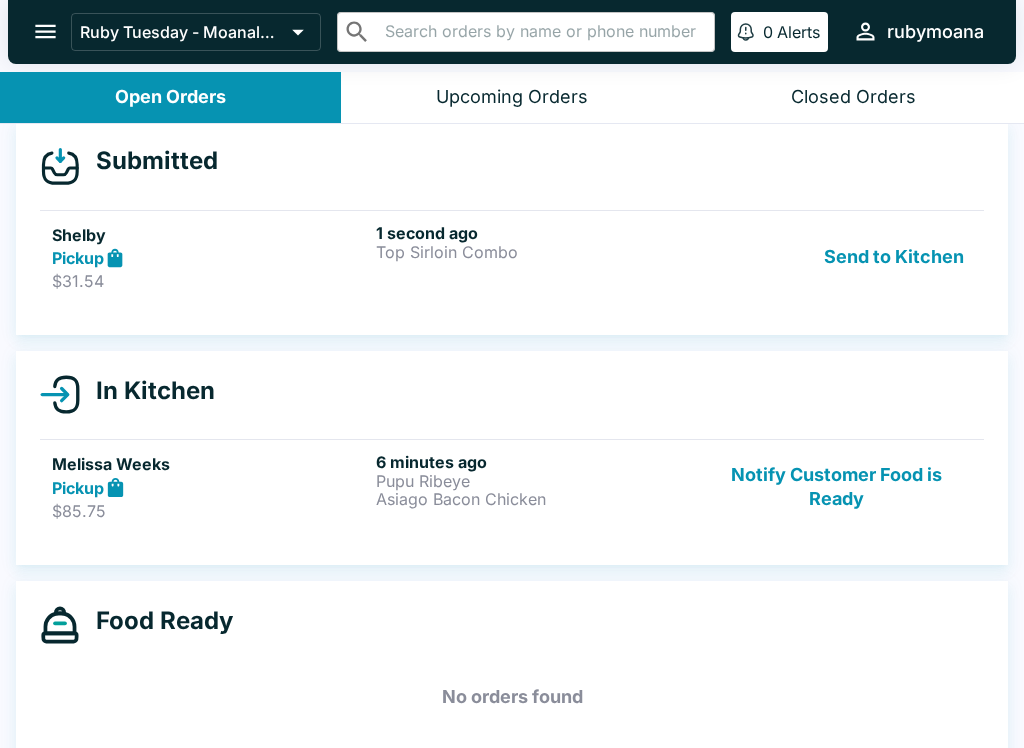 click on "Top Sirloin Combo" at bounding box center [534, 252] 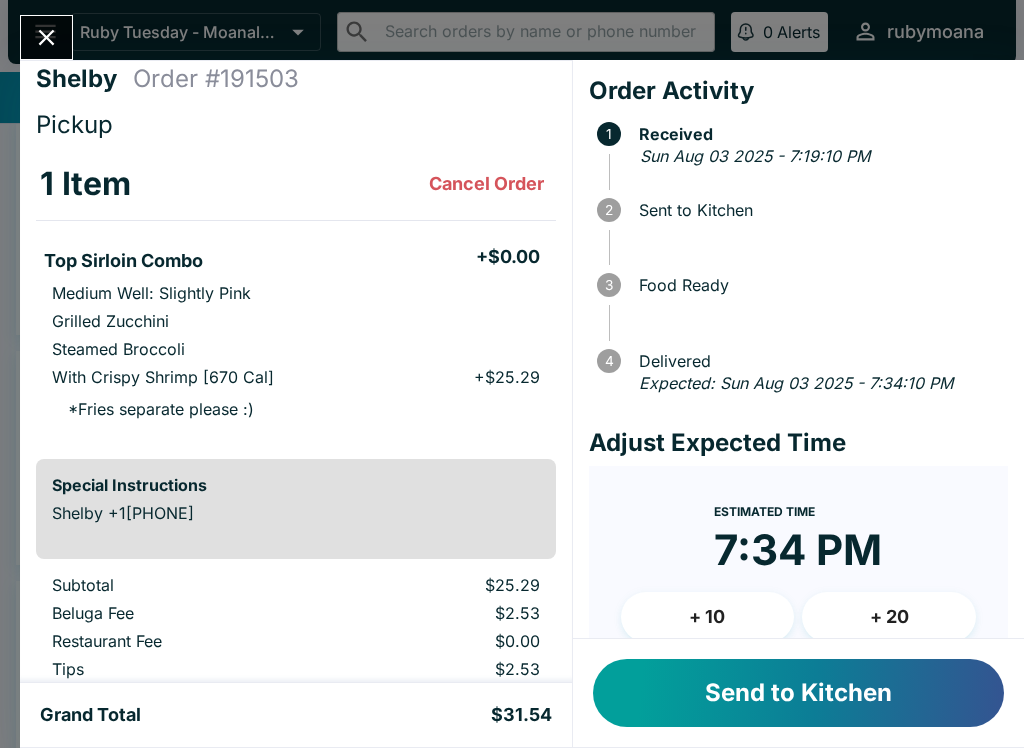 scroll, scrollTop: 13, scrollLeft: 0, axis: vertical 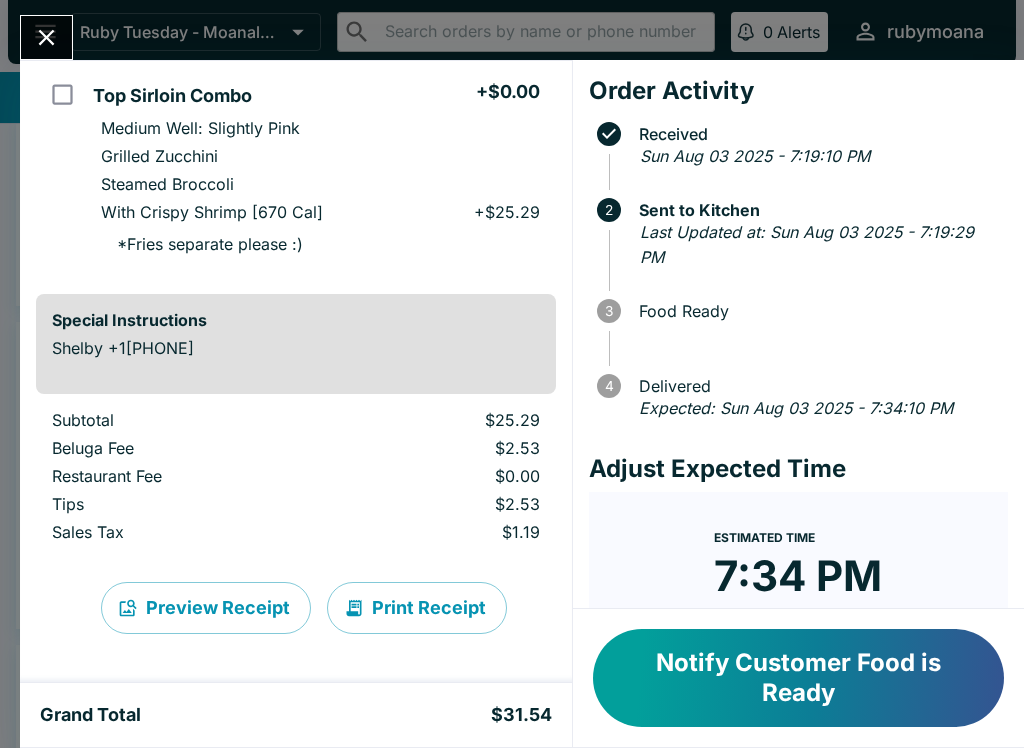click 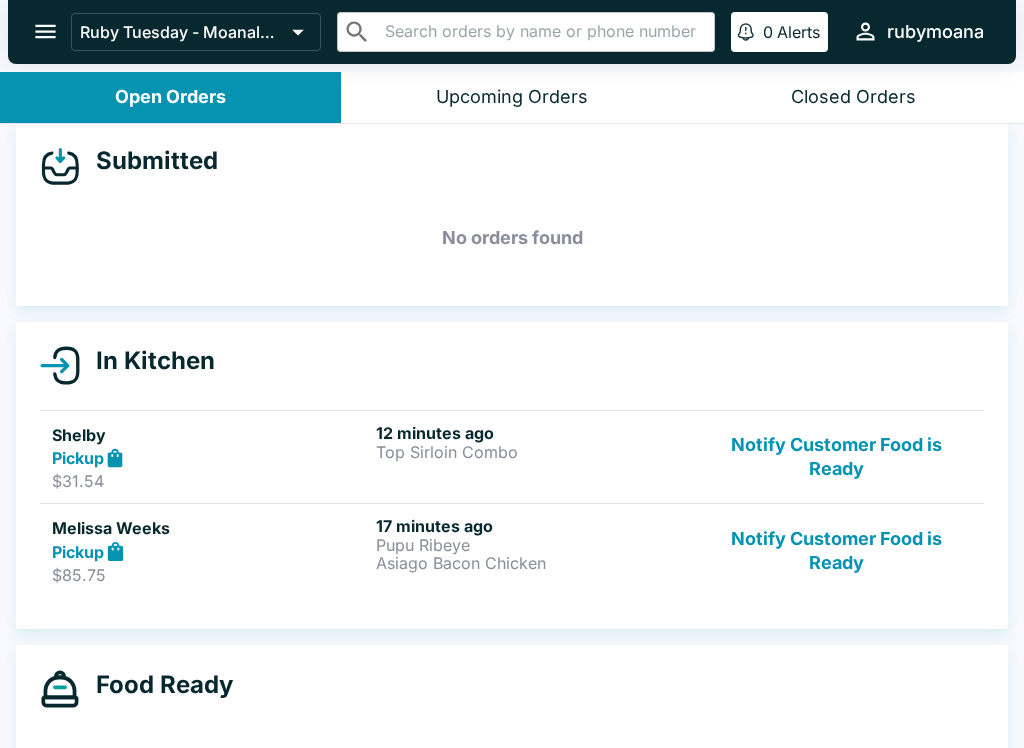 click on "12 minutes ago" at bounding box center [534, 433] 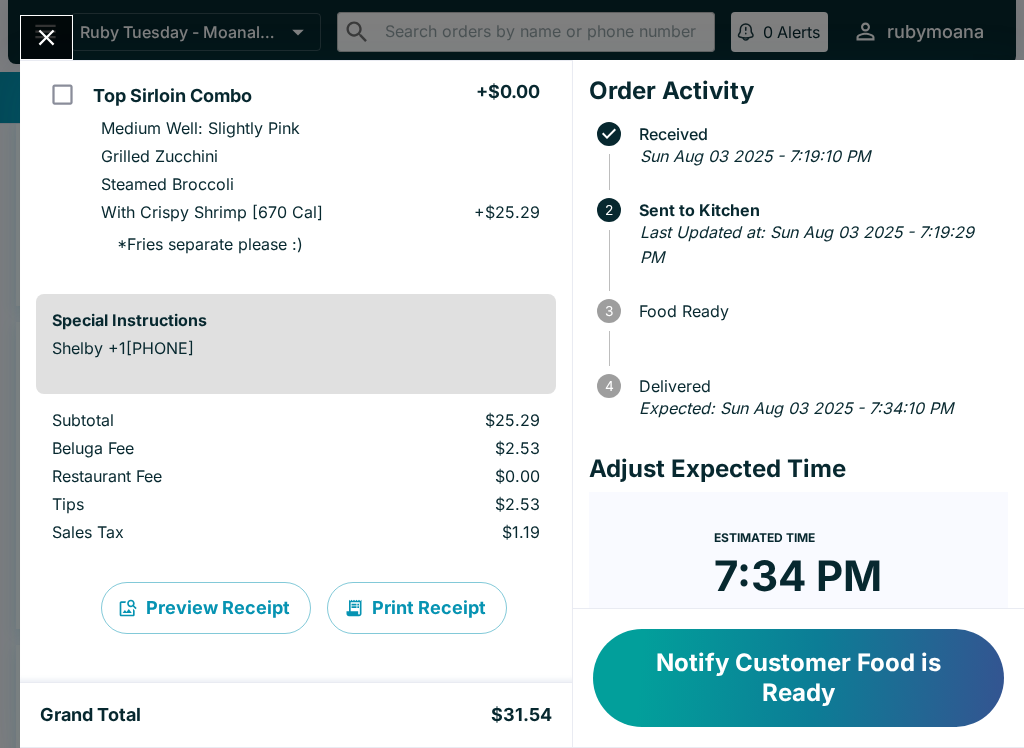 scroll, scrollTop: 178, scrollLeft: 0, axis: vertical 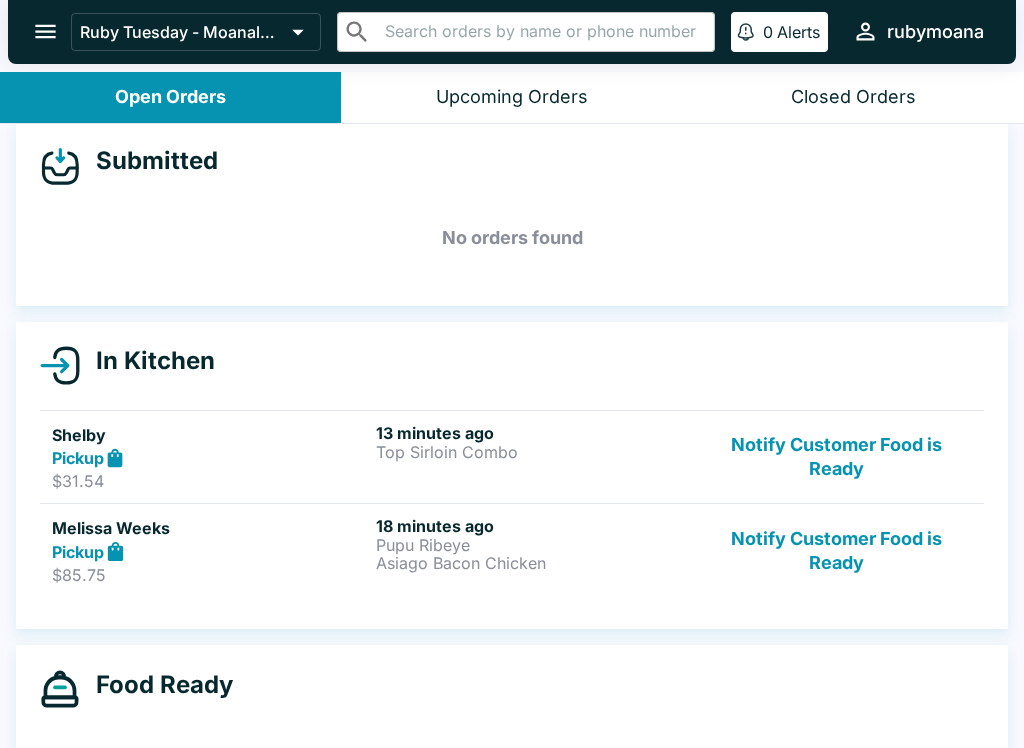 click on "Notify Customer Food is Ready" at bounding box center (836, 457) 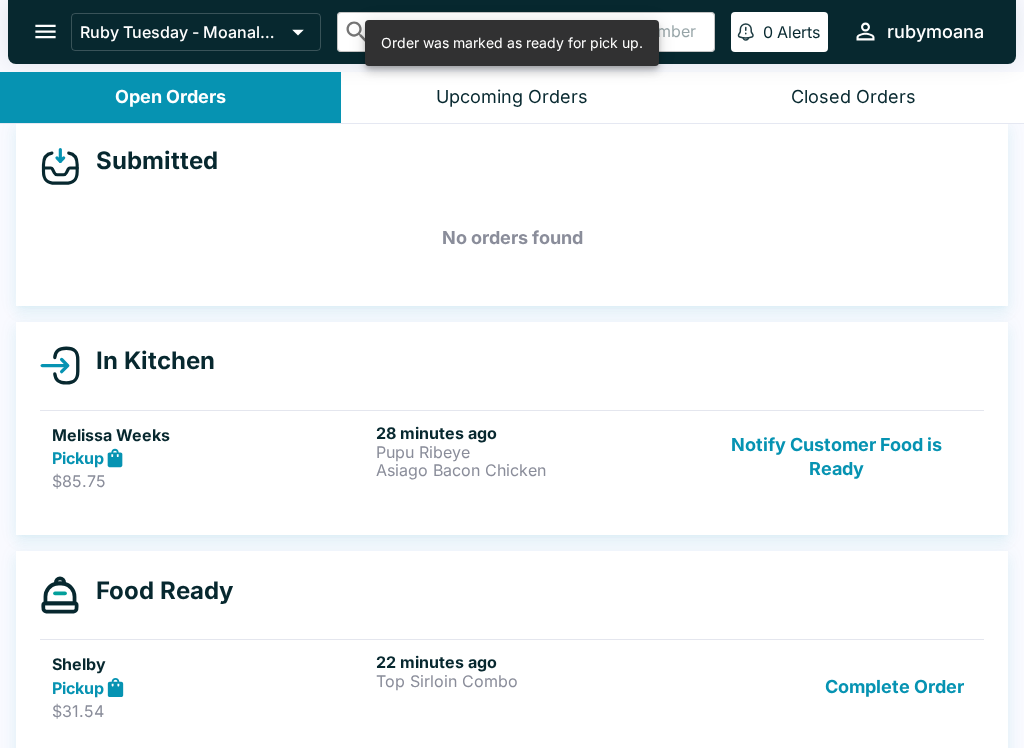 click on "Notify Customer Food is Ready" at bounding box center [836, 457] 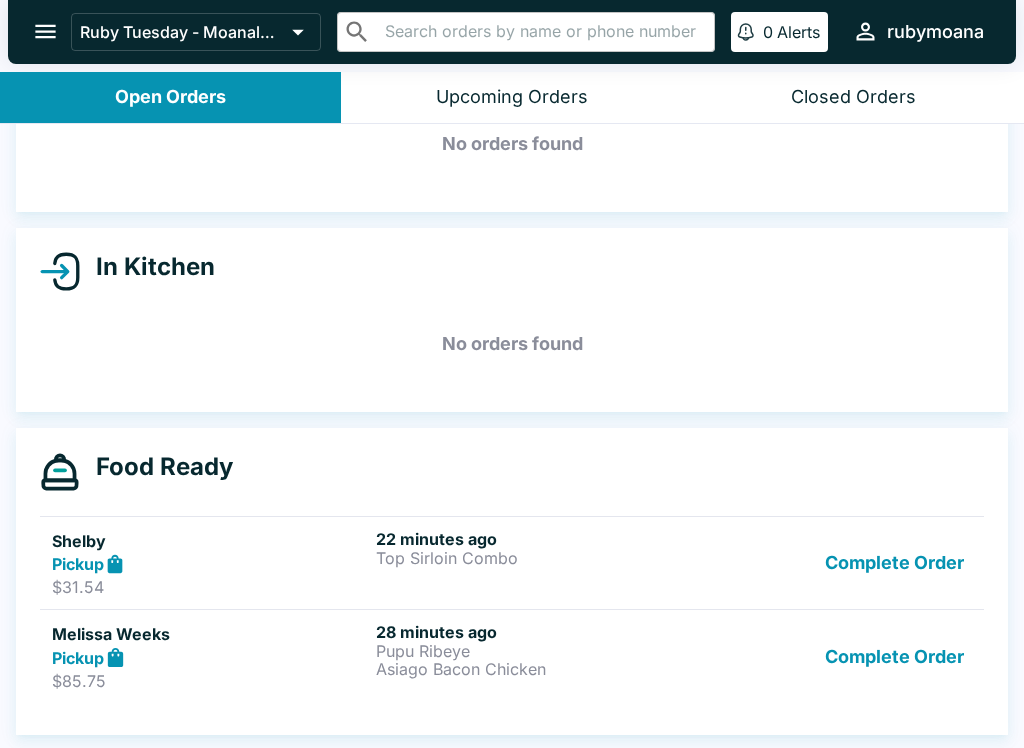 click on "Complete Order" at bounding box center (894, 656) 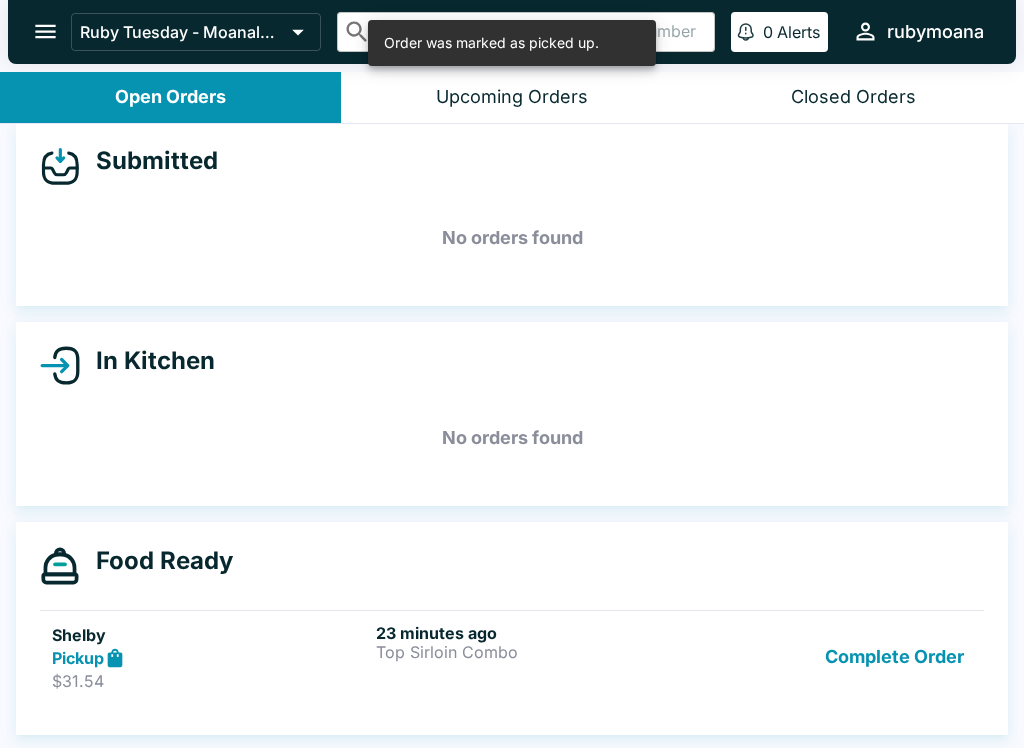 scroll, scrollTop: 18, scrollLeft: 0, axis: vertical 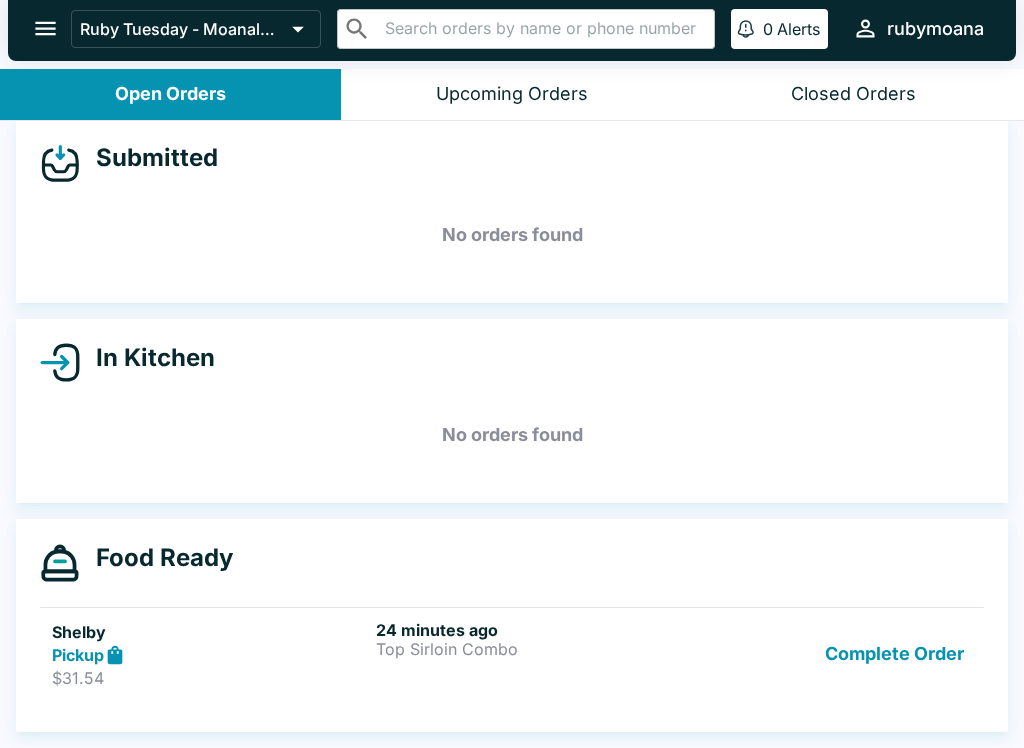 click on "Complete Order" at bounding box center [894, 654] 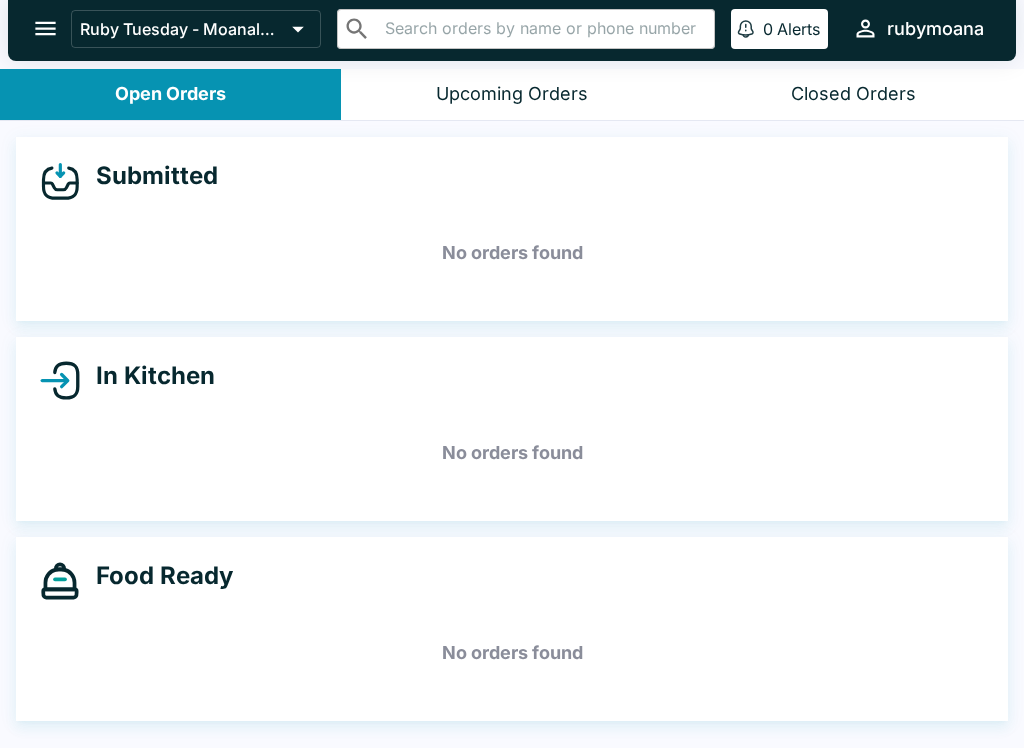 click on "Submitted No orders found In Kitchen No orders found Food Ready No orders found" at bounding box center [512, 435] 